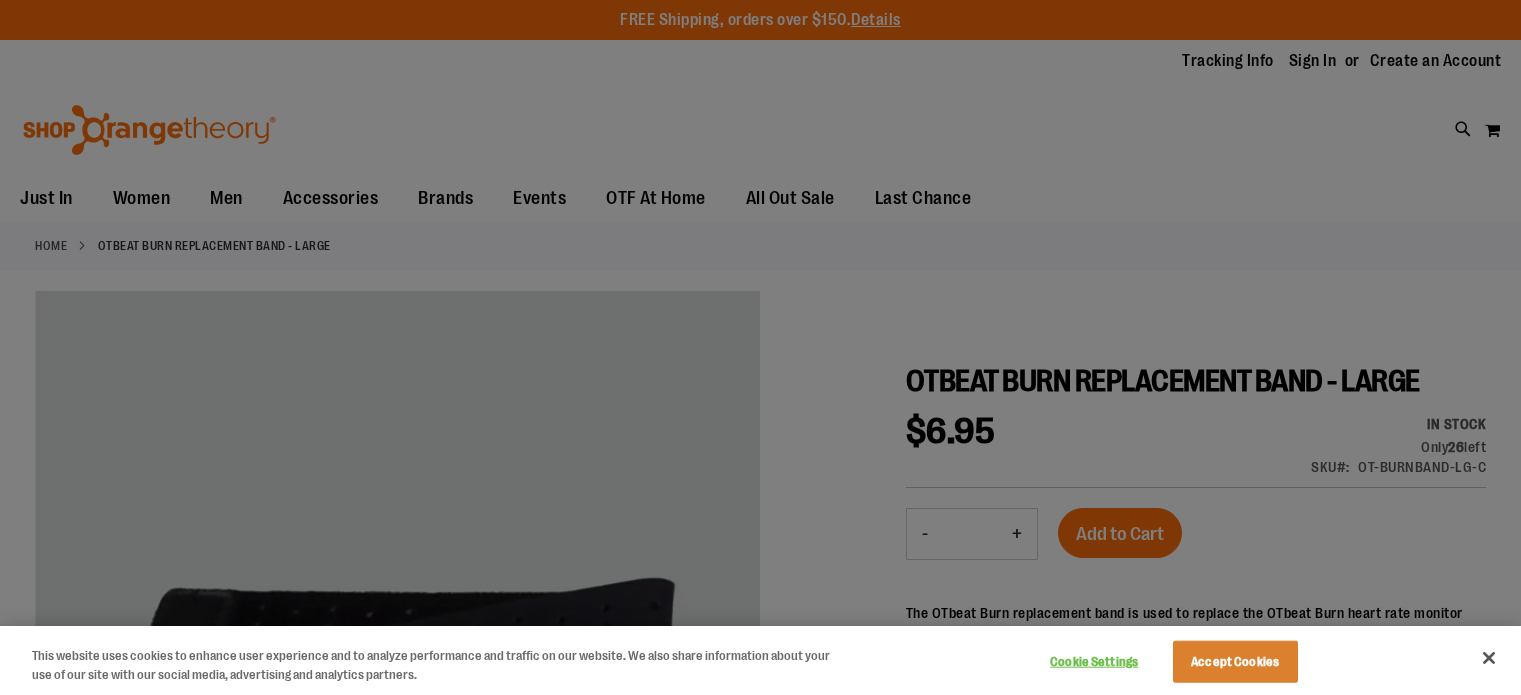 scroll, scrollTop: 0, scrollLeft: 0, axis: both 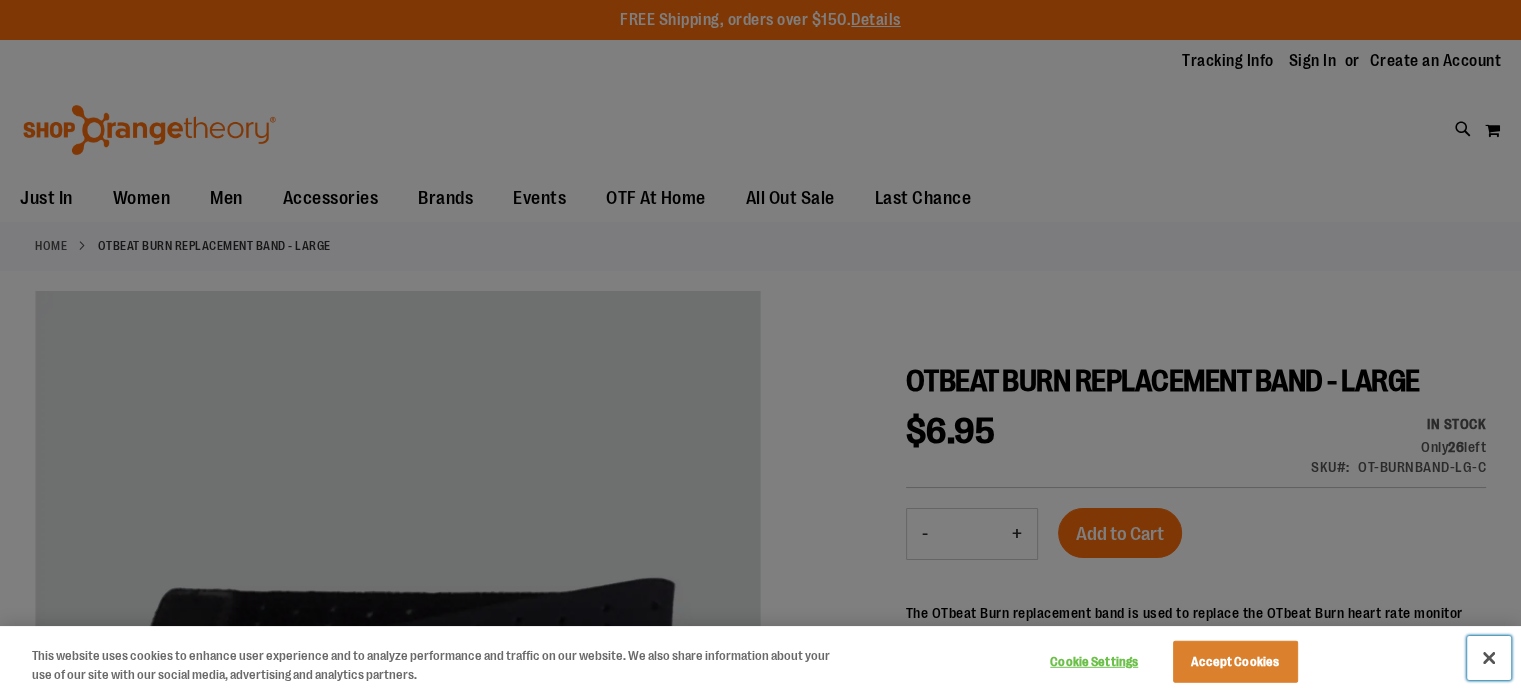 click at bounding box center (1489, 658) 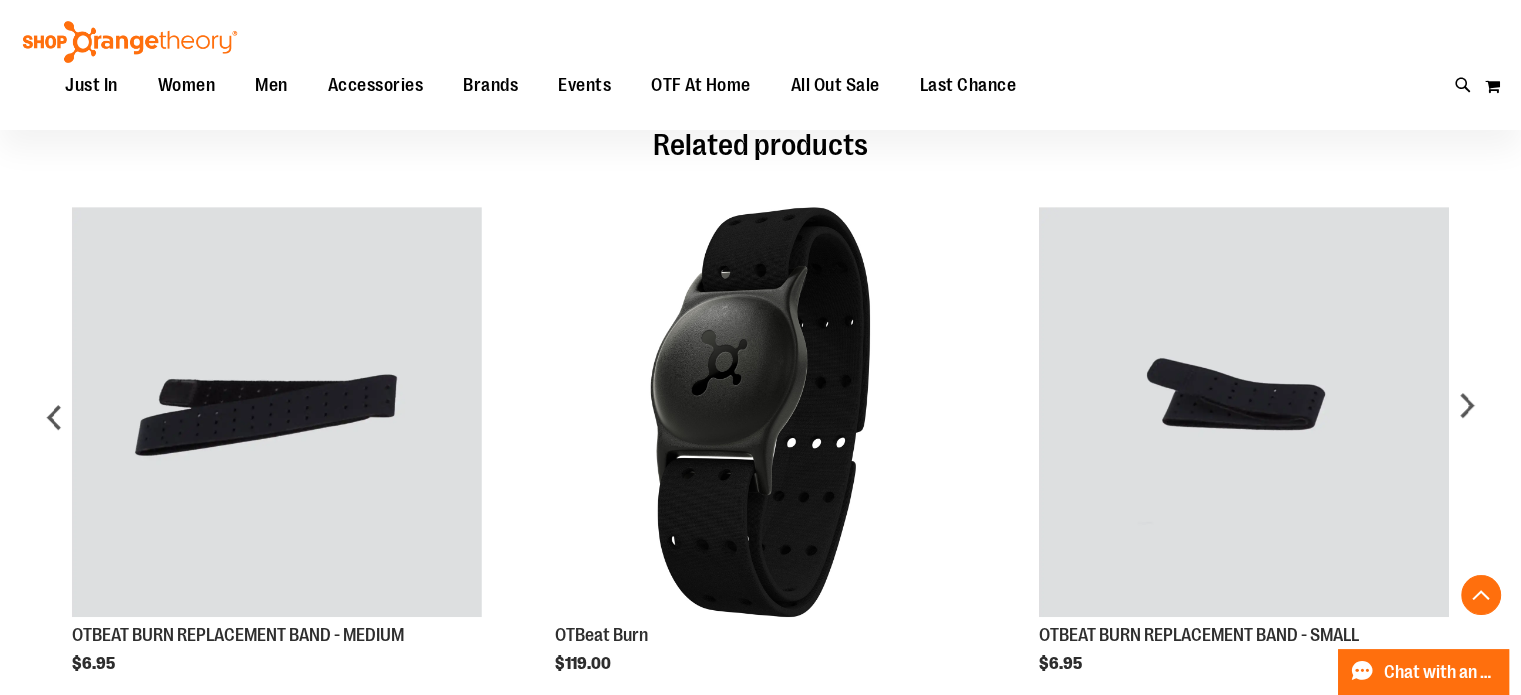 scroll, scrollTop: 1099, scrollLeft: 0, axis: vertical 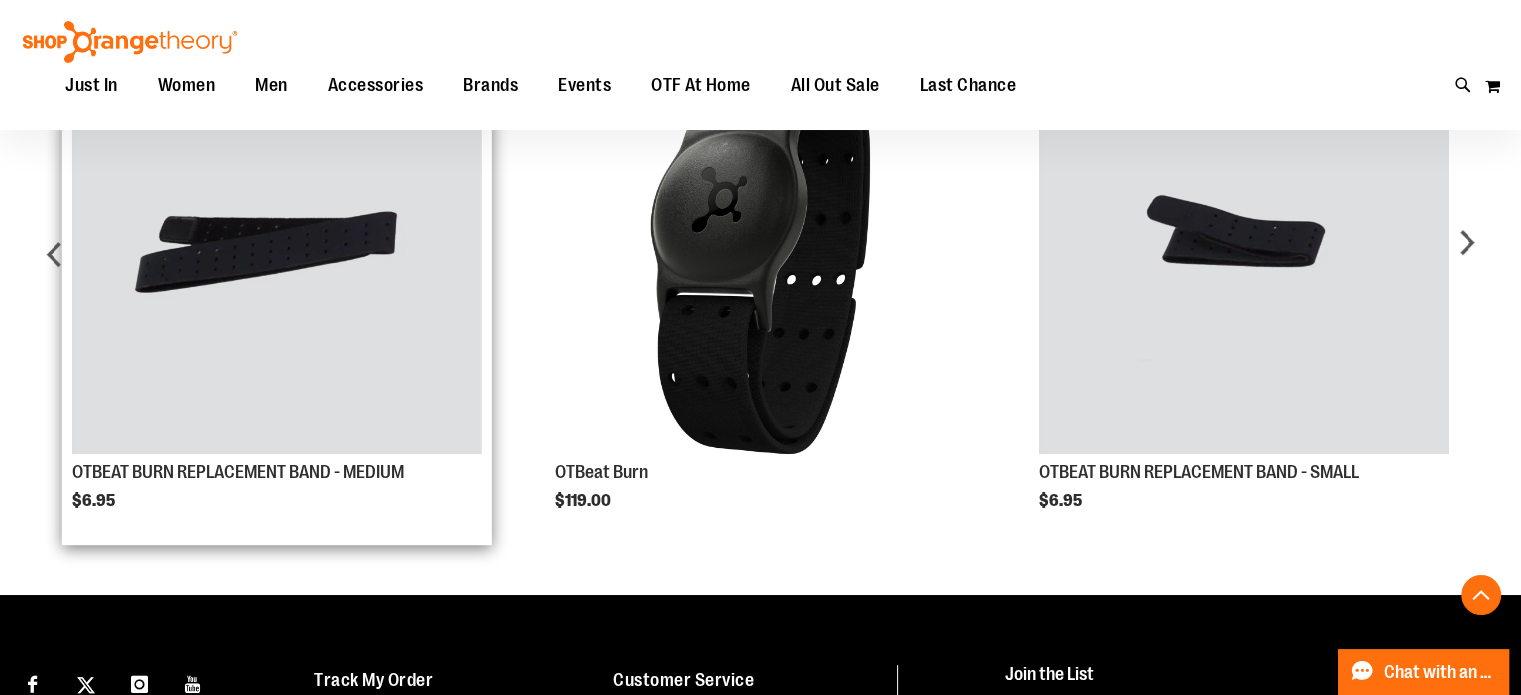 click at bounding box center [277, 249] 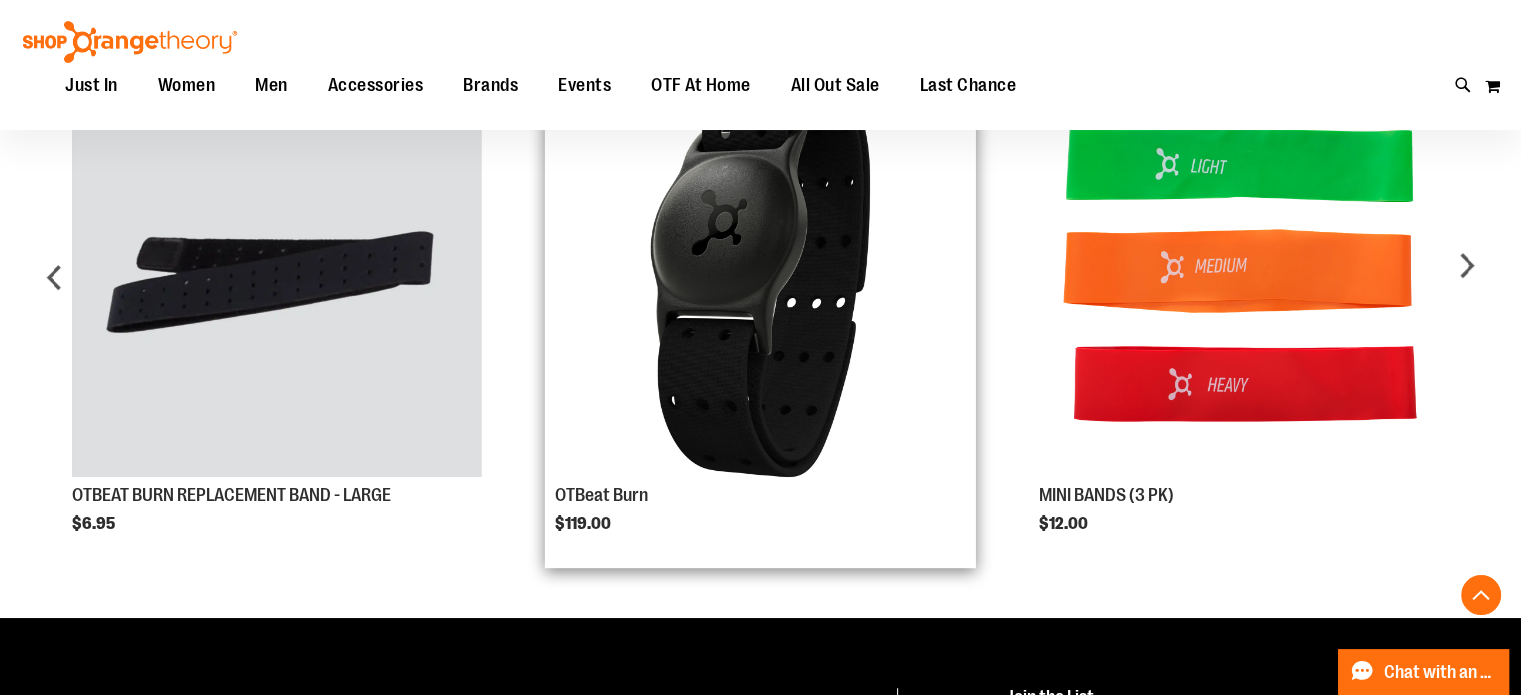 scroll, scrollTop: 1099, scrollLeft: 0, axis: vertical 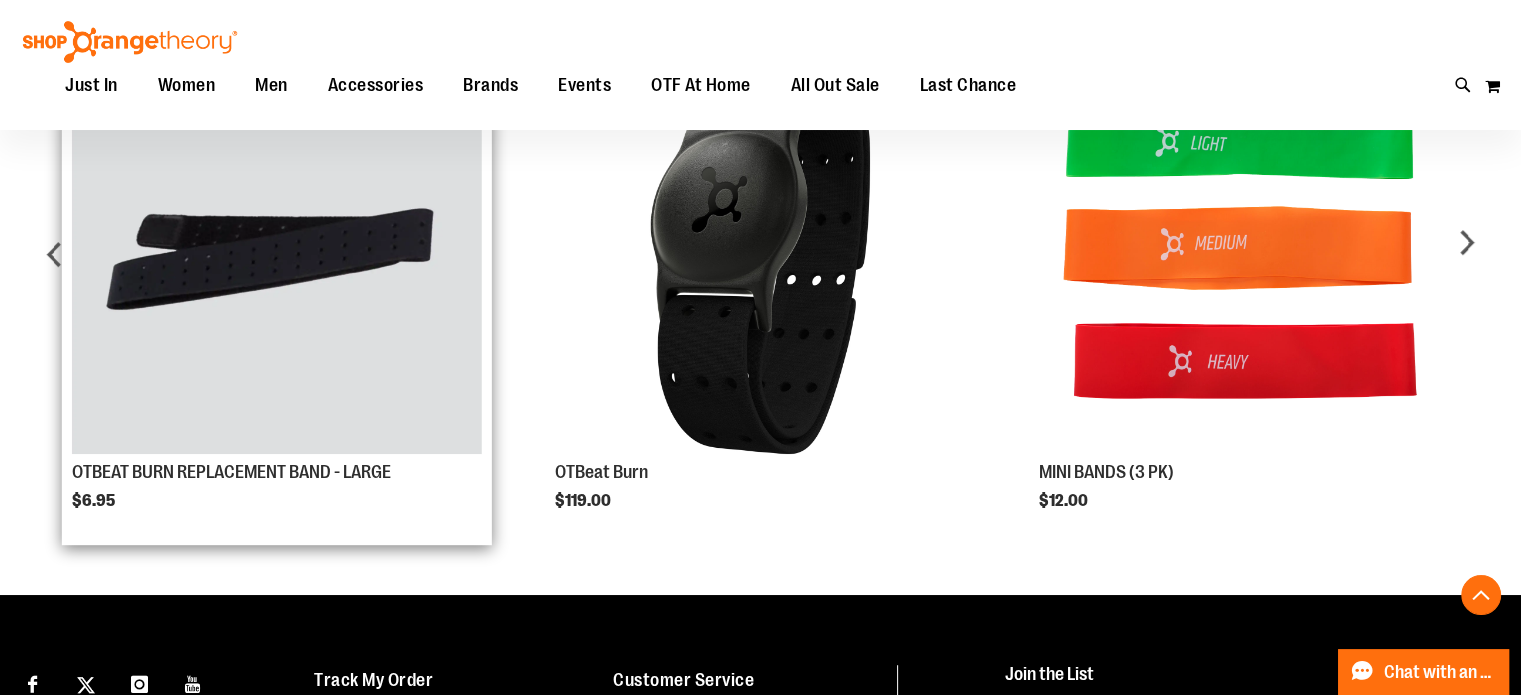click at bounding box center [277, 249] 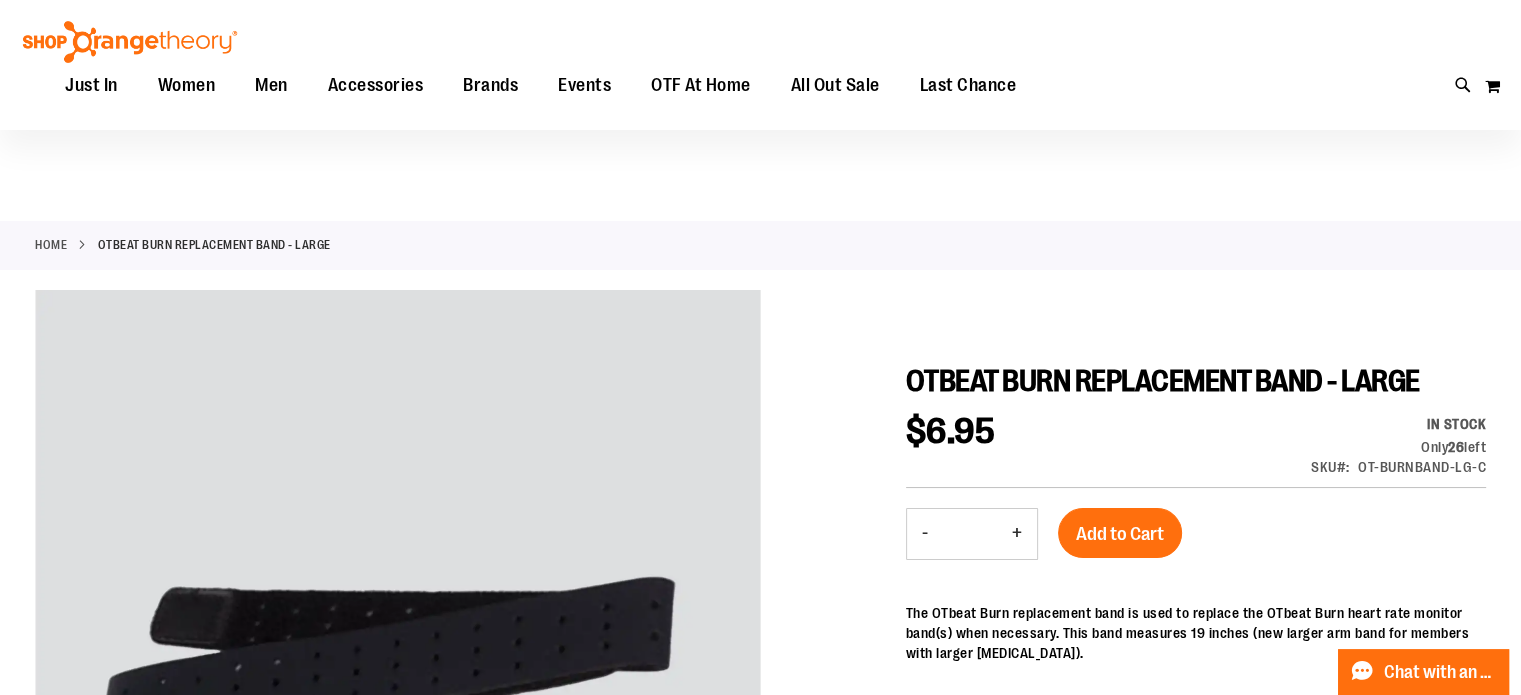 scroll, scrollTop: 299, scrollLeft: 0, axis: vertical 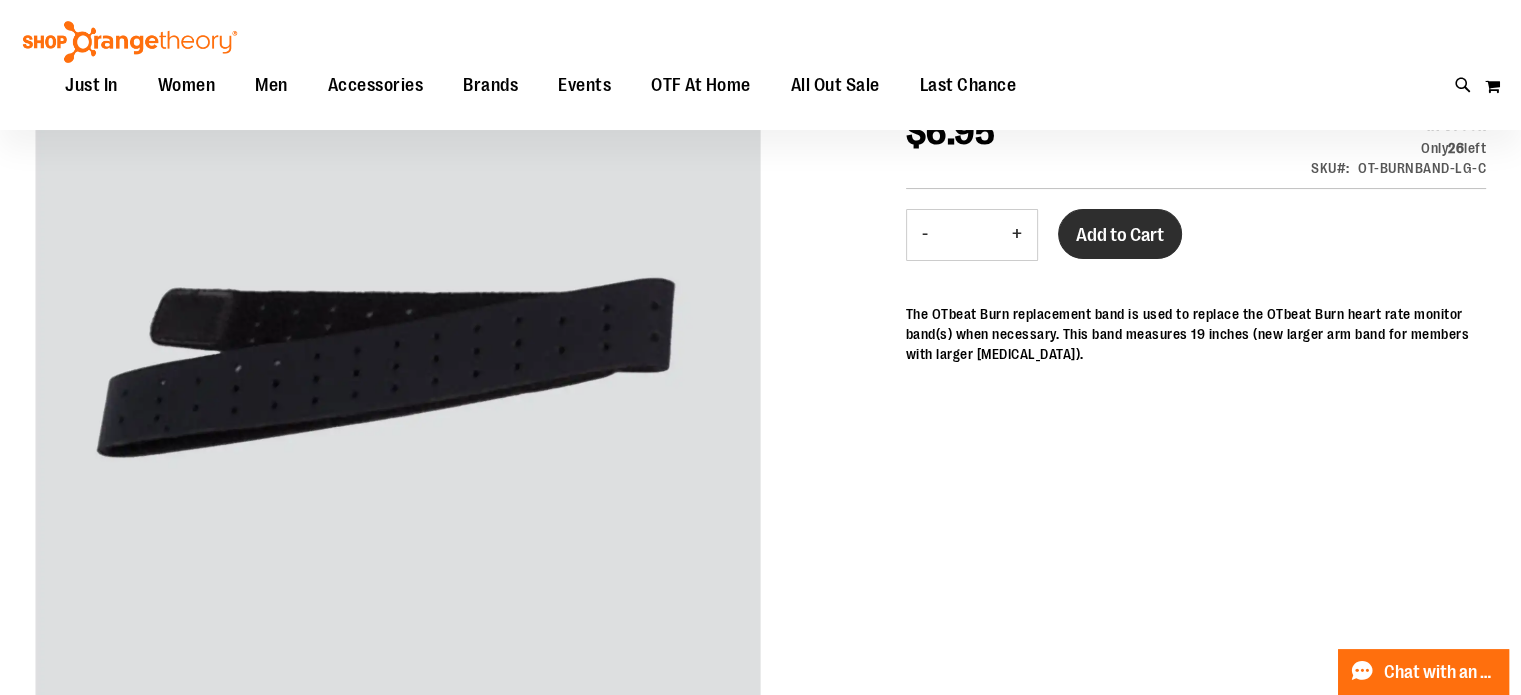 click on "Add to Cart" at bounding box center (1120, 235) 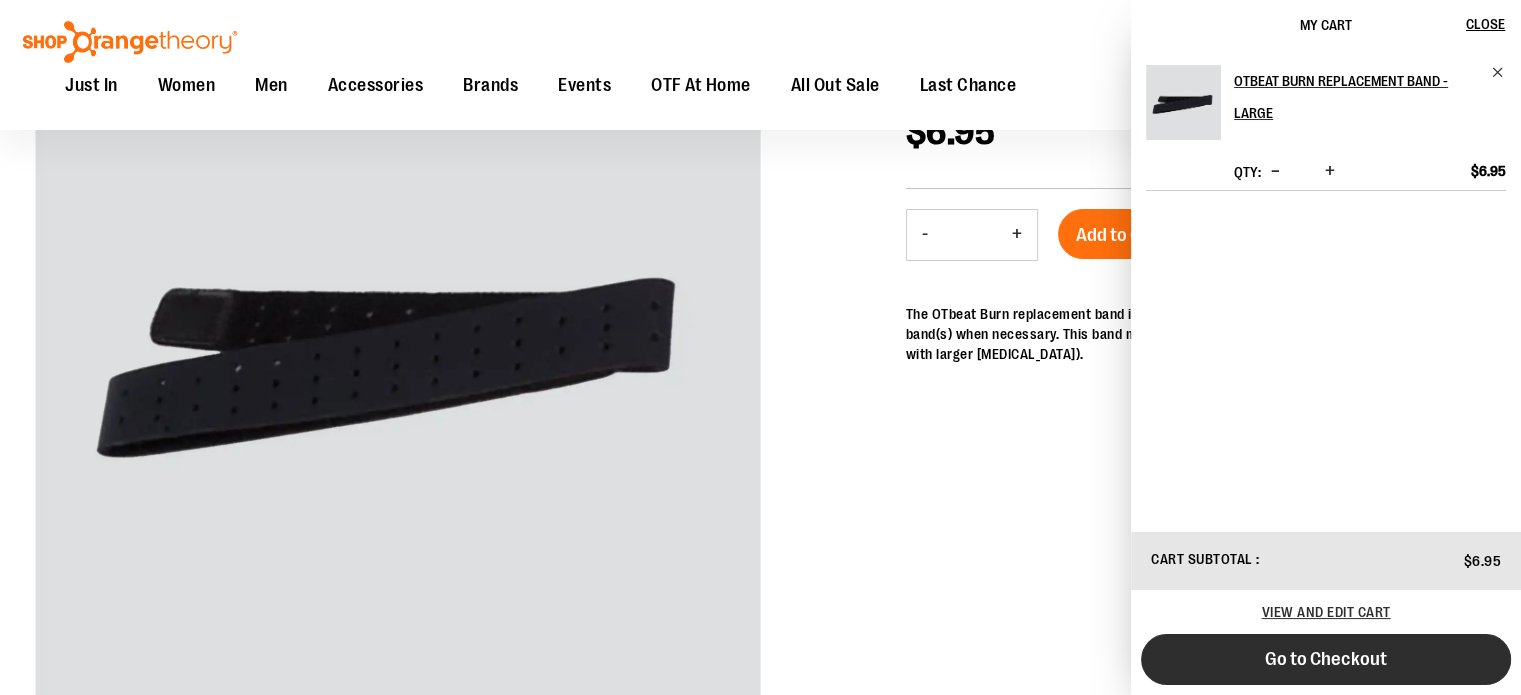 click on "Go to Checkout" at bounding box center (1326, 659) 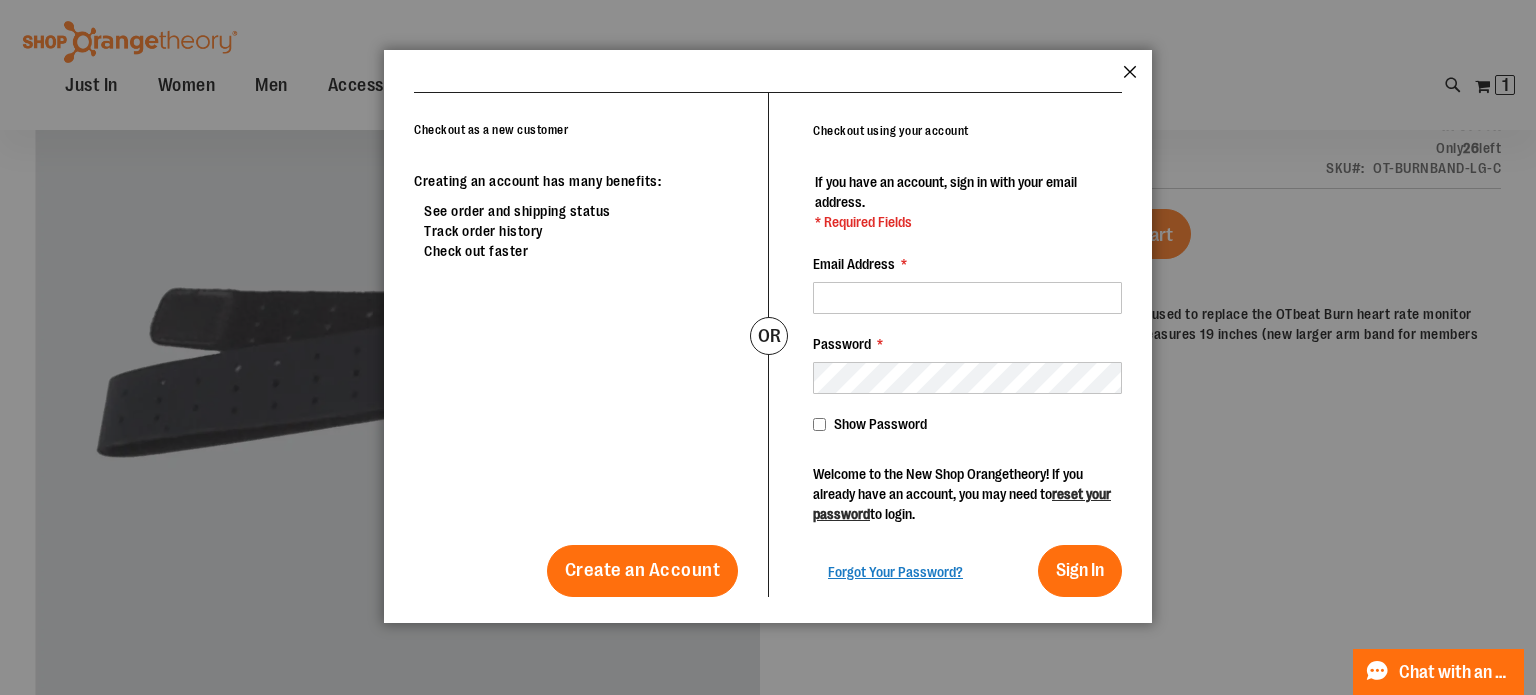 click on "Close" at bounding box center [1130, 78] 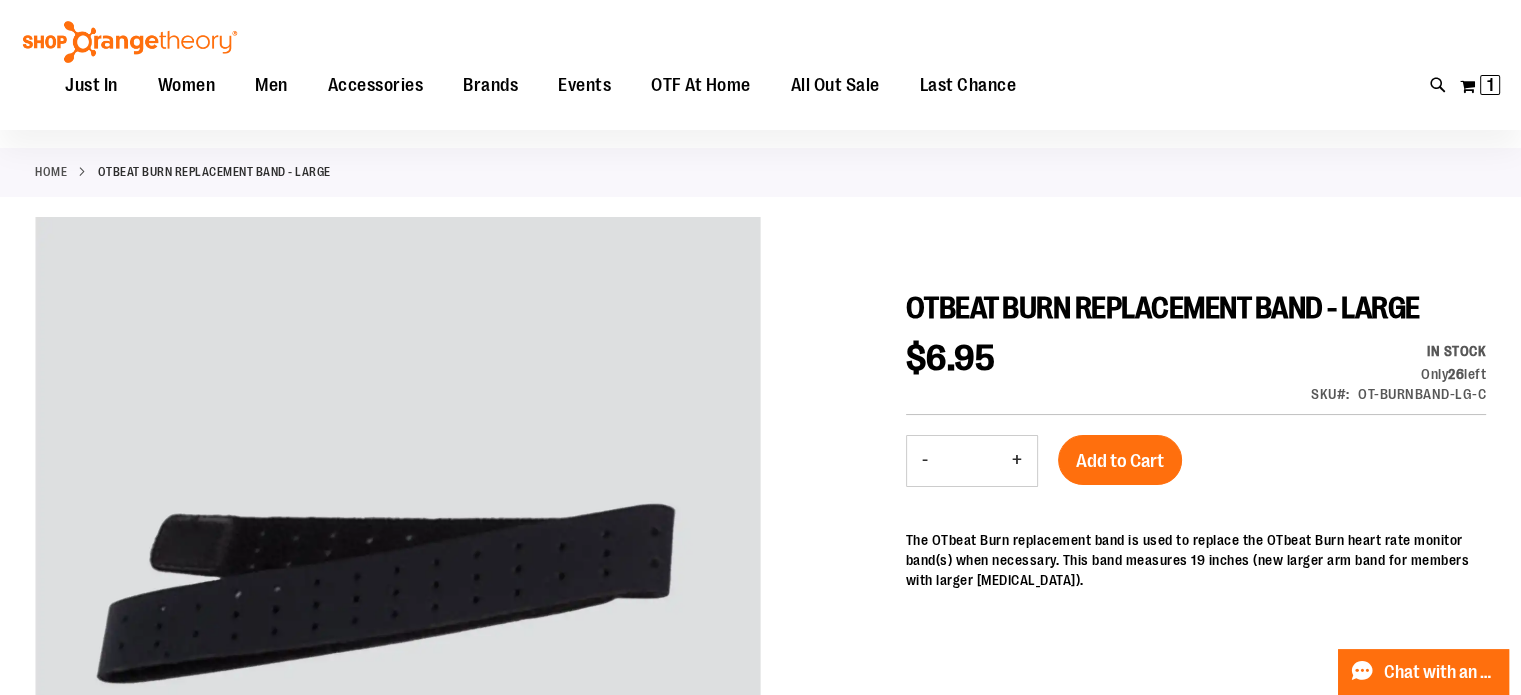 scroll, scrollTop: 0, scrollLeft: 0, axis: both 